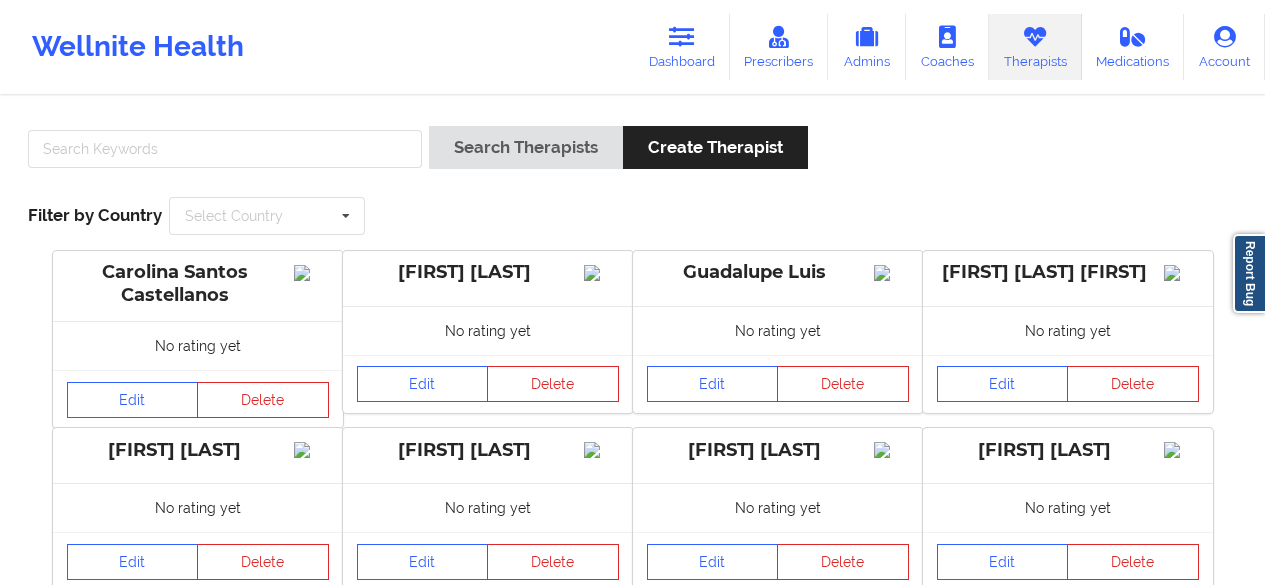 scroll, scrollTop: 0, scrollLeft: 0, axis: both 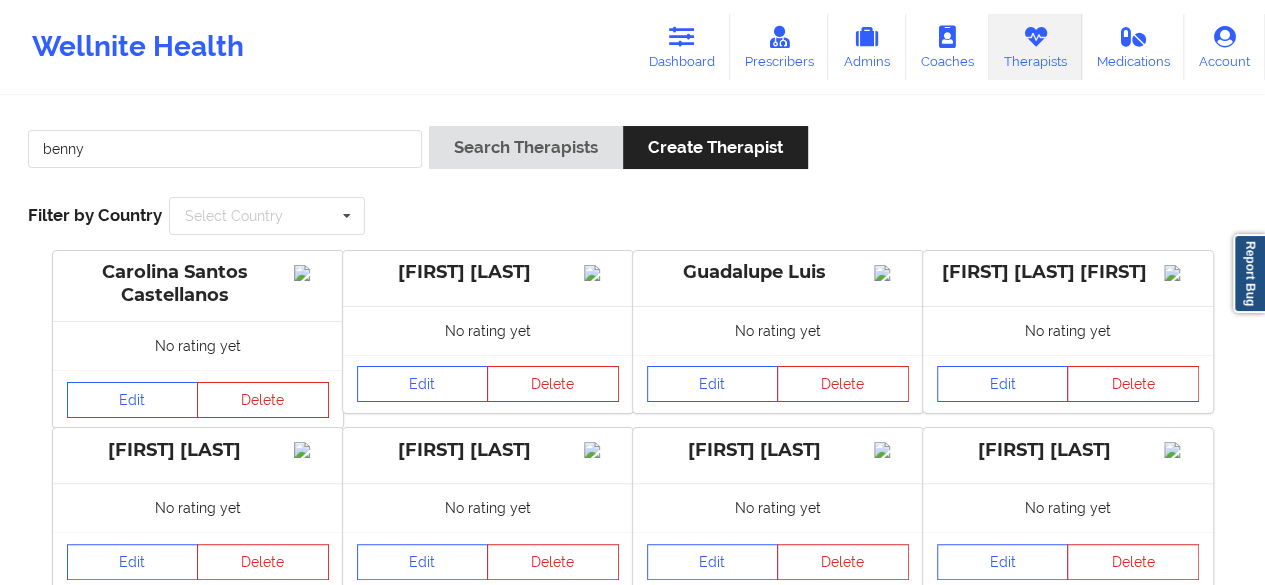 type on "benny" 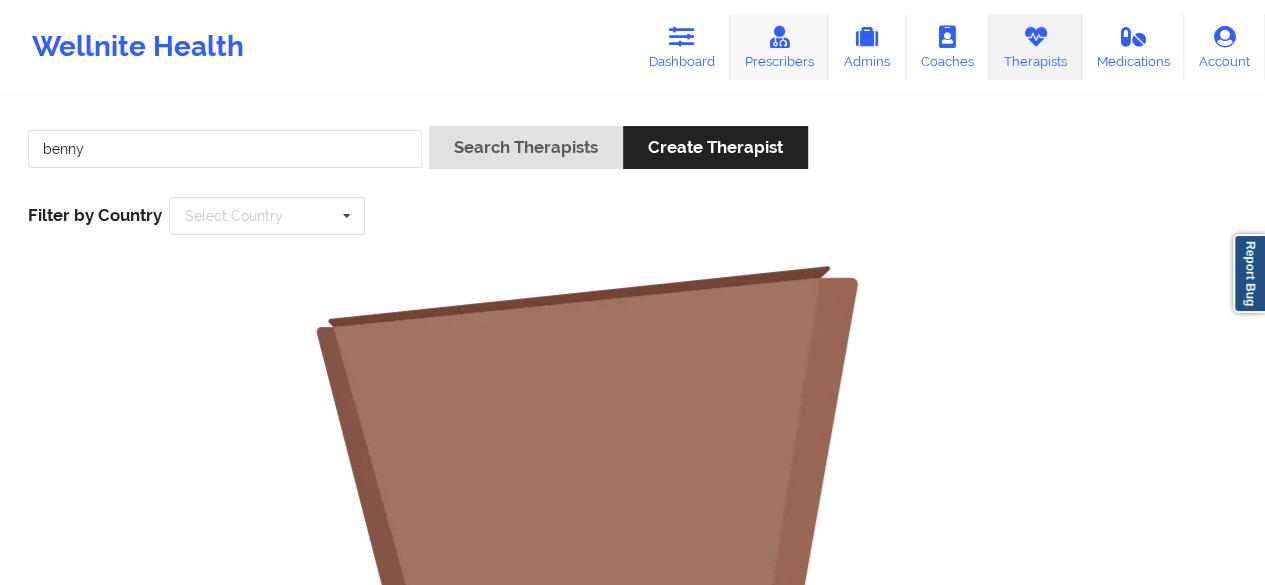 click on "Prescribers" at bounding box center (779, 47) 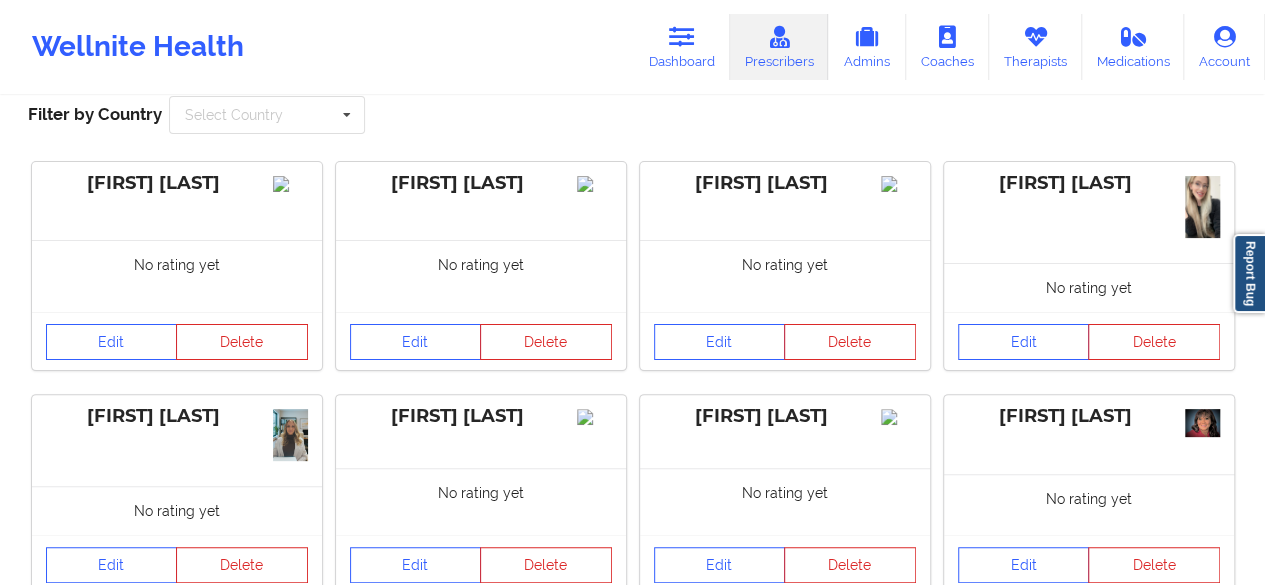 scroll, scrollTop: 0, scrollLeft: 0, axis: both 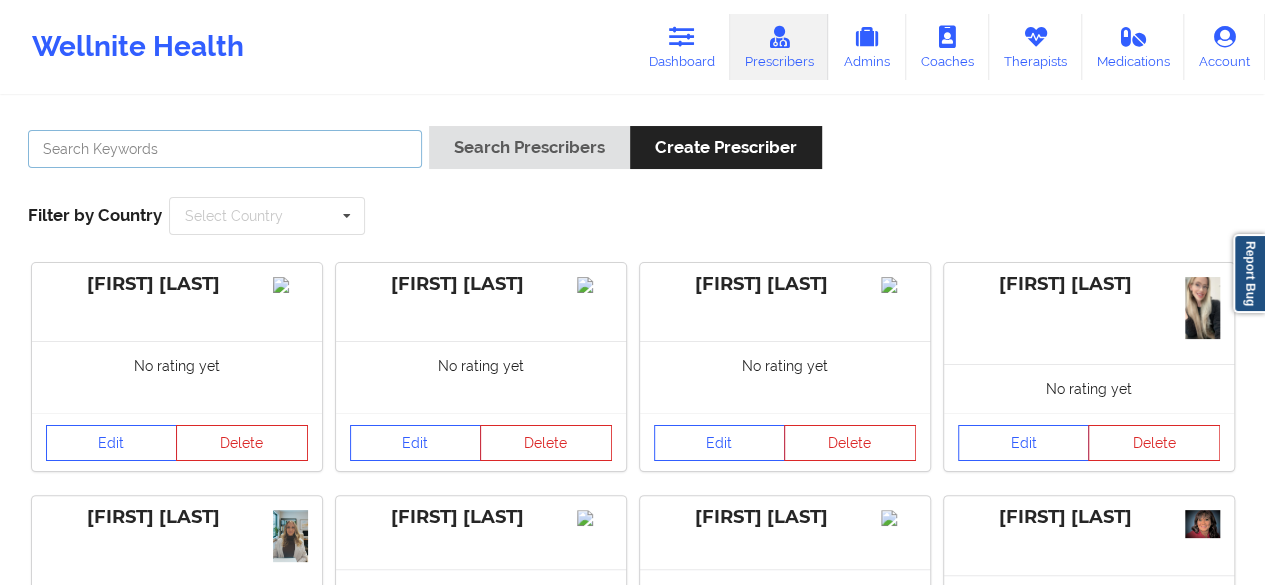 click at bounding box center (225, 149) 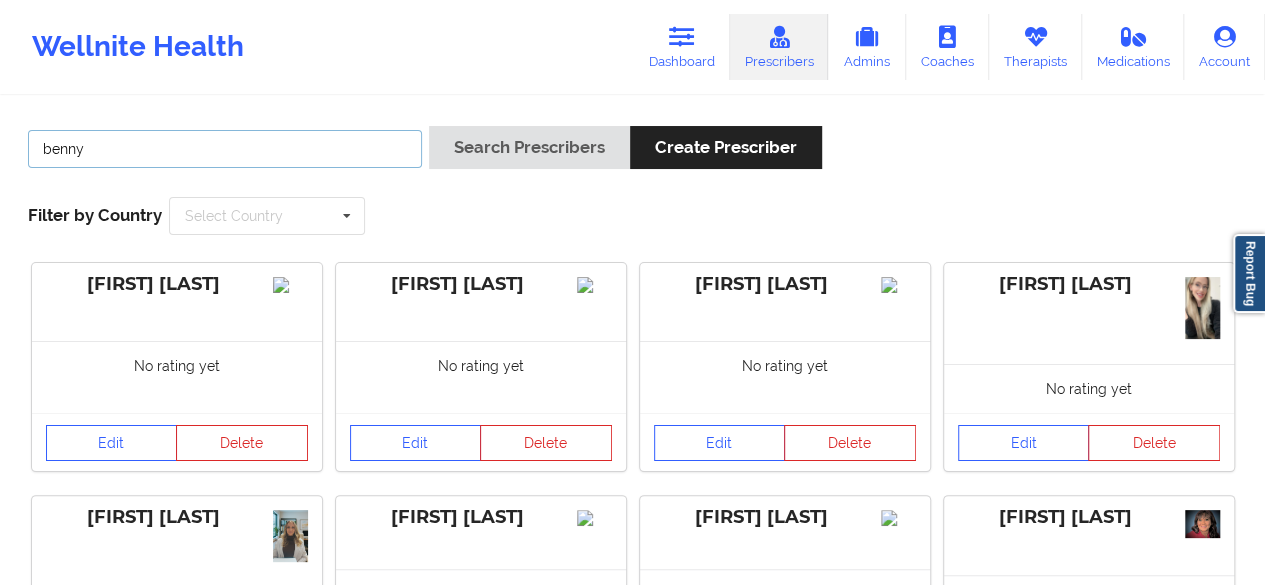 click on "Search Prescribers" at bounding box center (529, 147) 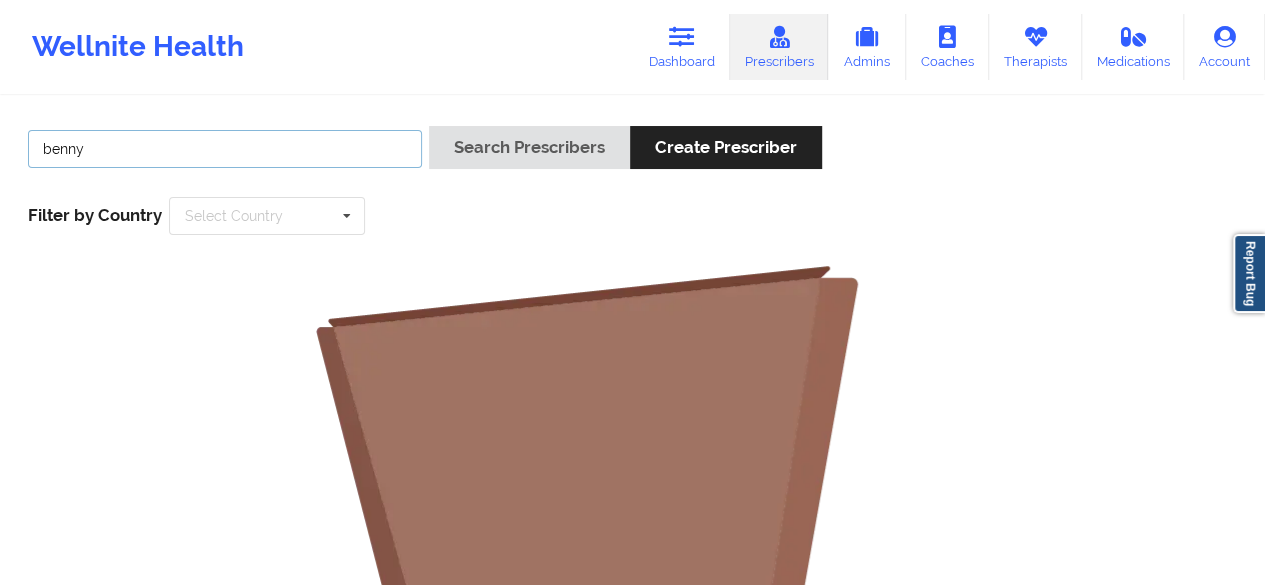 click on "benny" at bounding box center (225, 149) 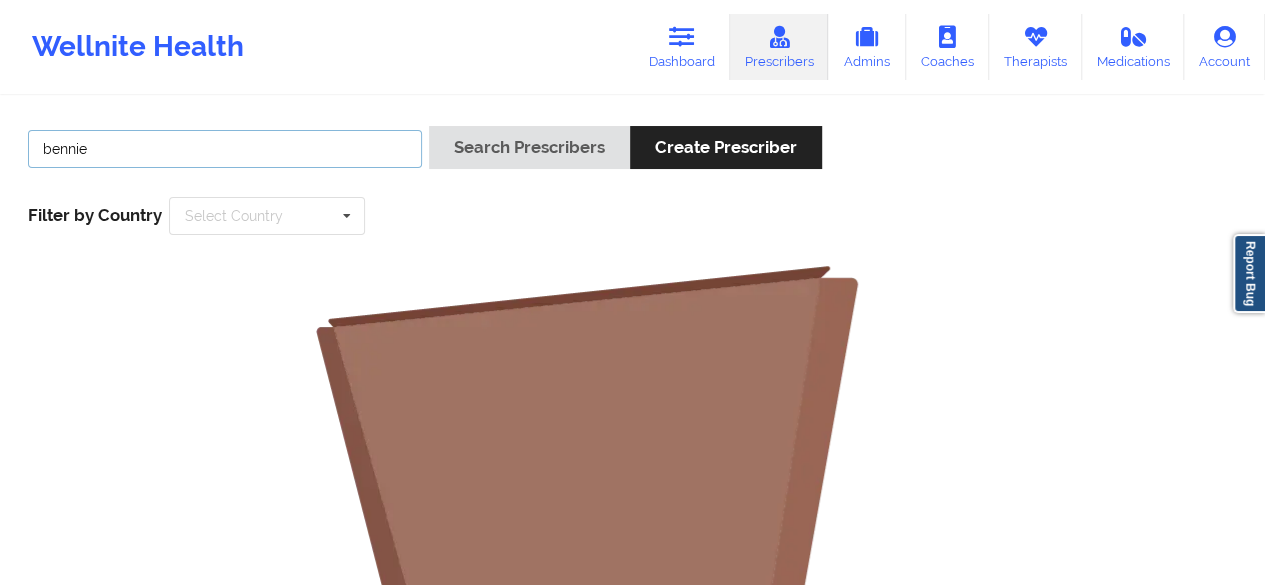 type on "bennie" 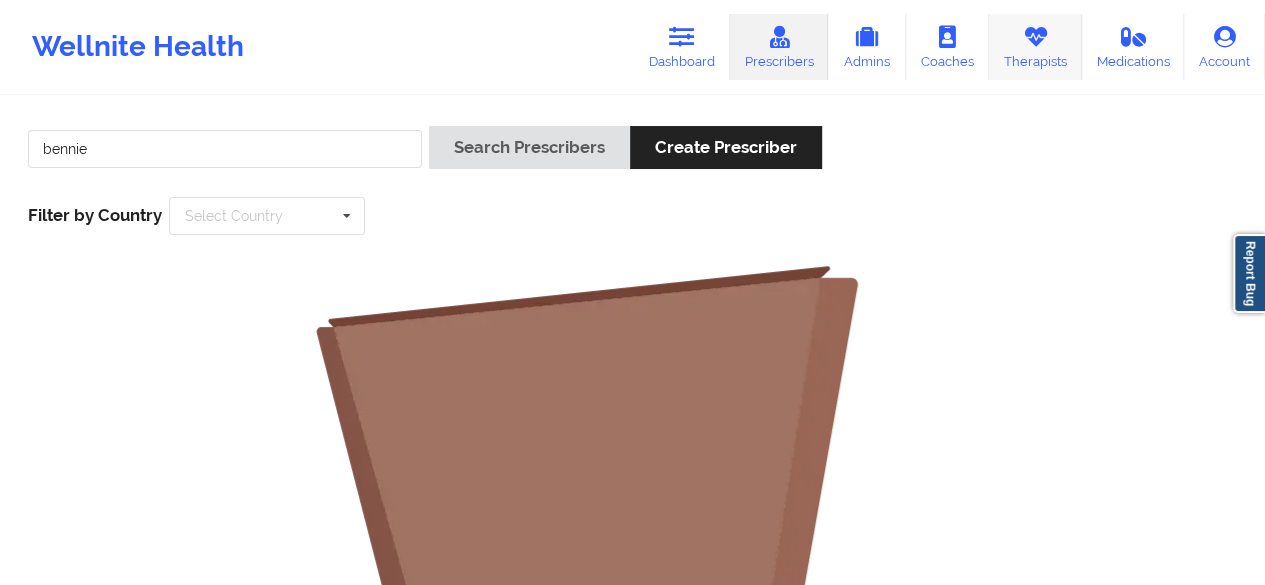 click on "Therapists" at bounding box center (1035, 47) 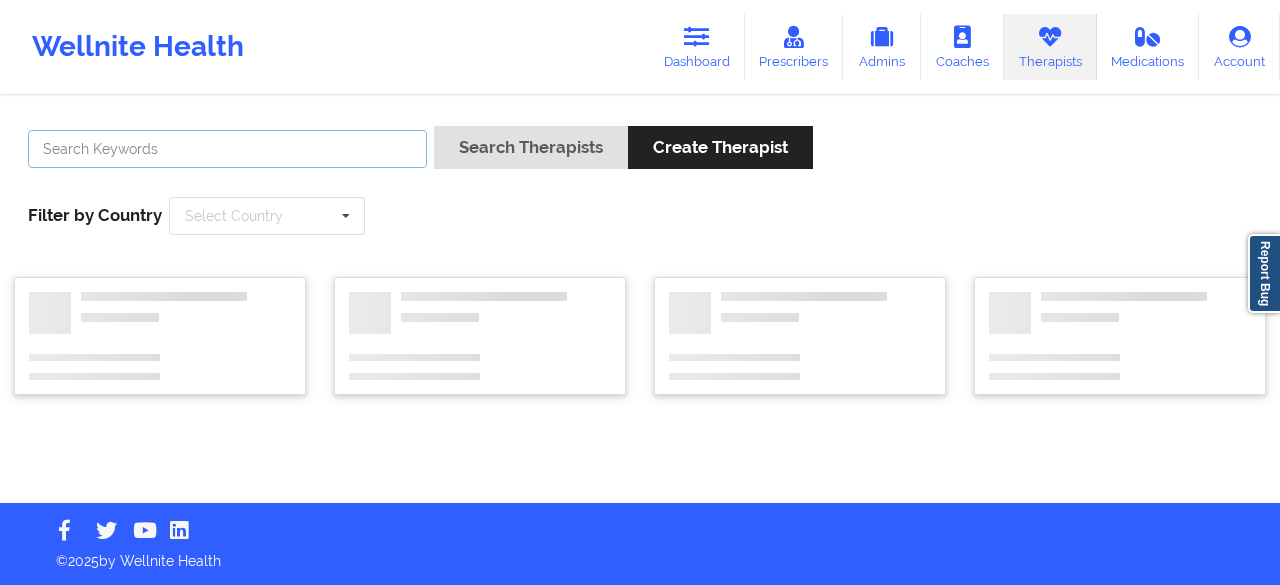 click at bounding box center (227, 149) 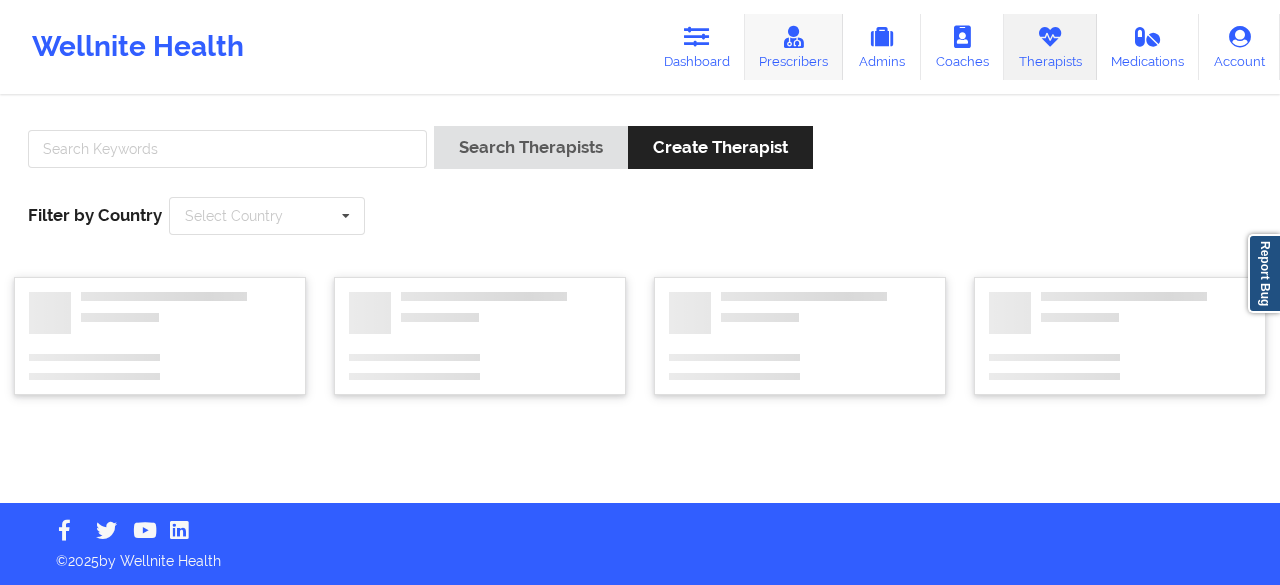 click on "Prescribers" at bounding box center [794, 47] 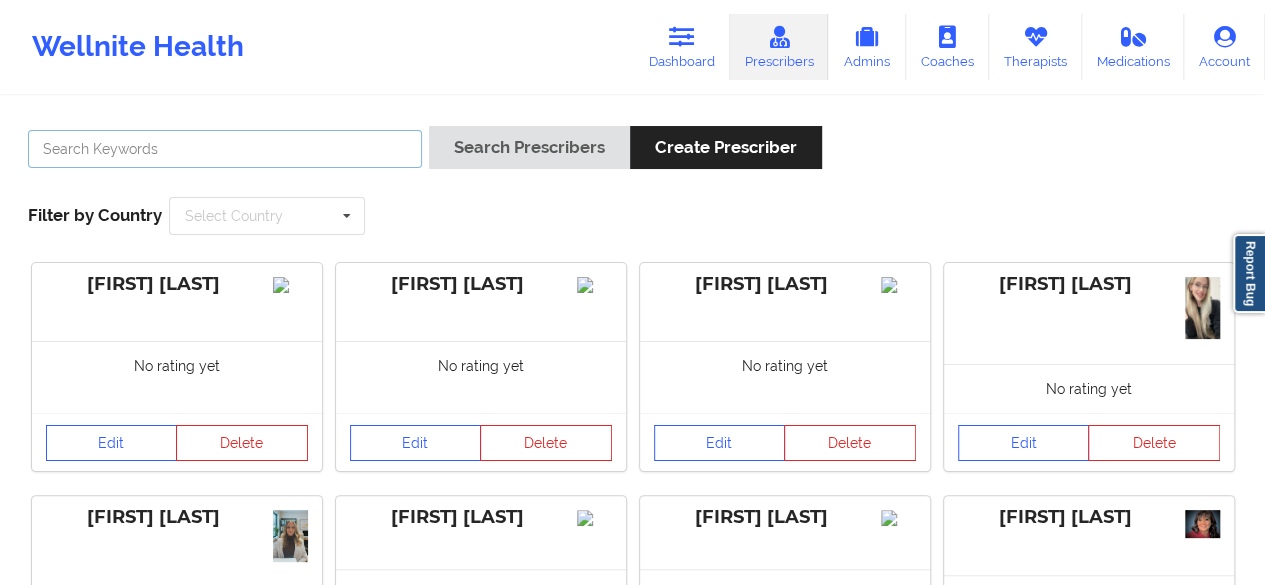 click at bounding box center (225, 149) 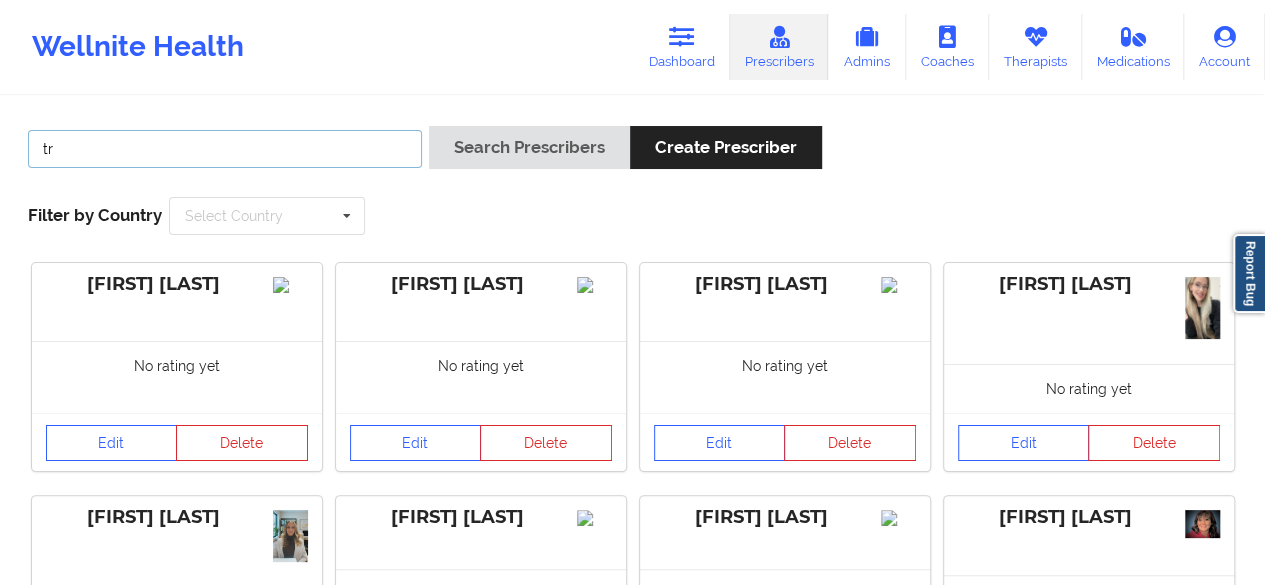 type on "t" 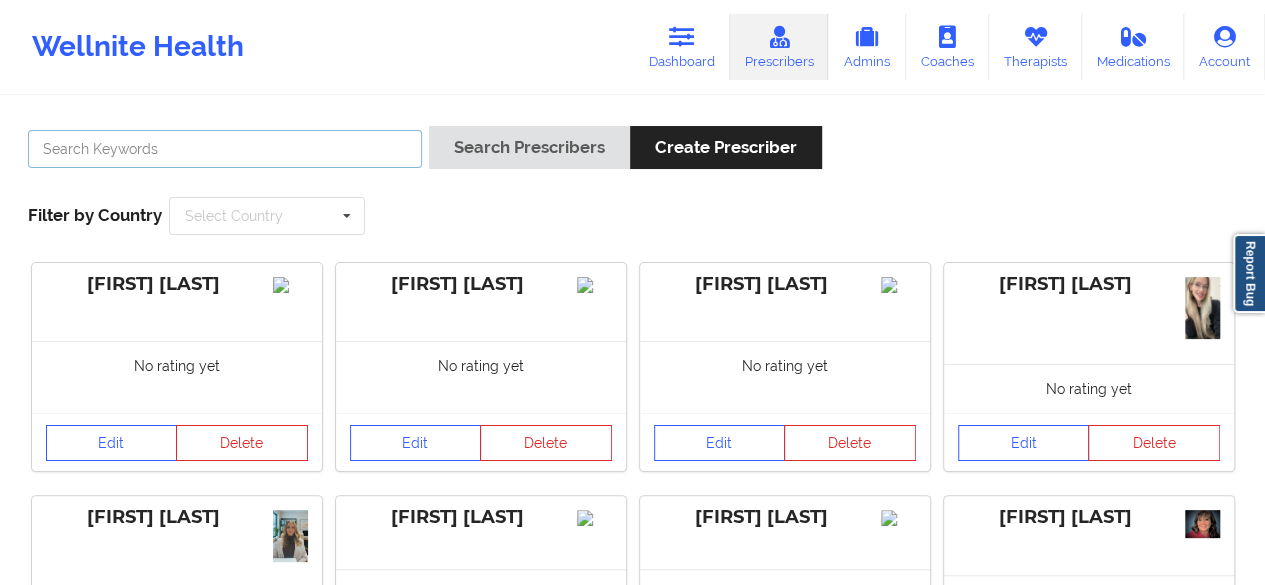 type on "t" 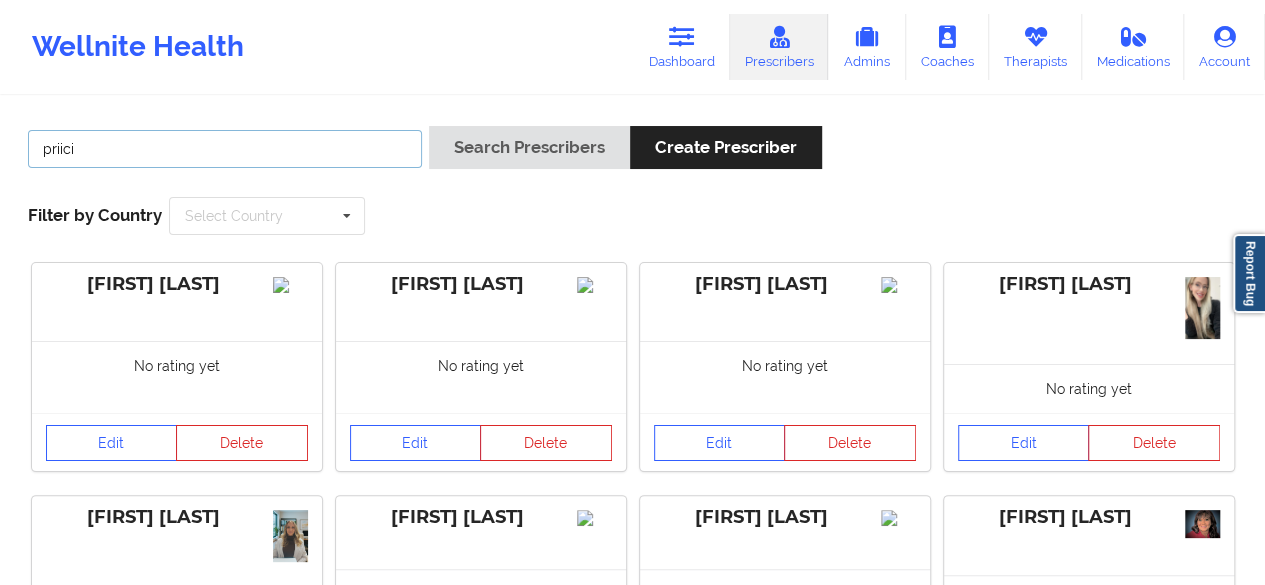 type on "priici" 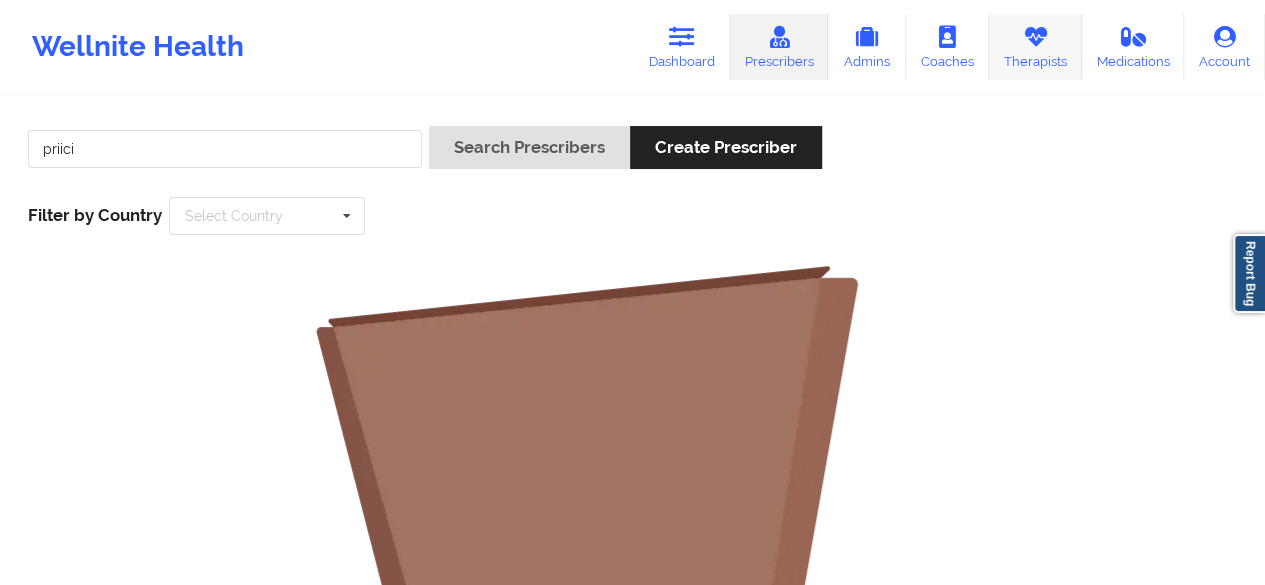 click on "Therapists" at bounding box center [1035, 47] 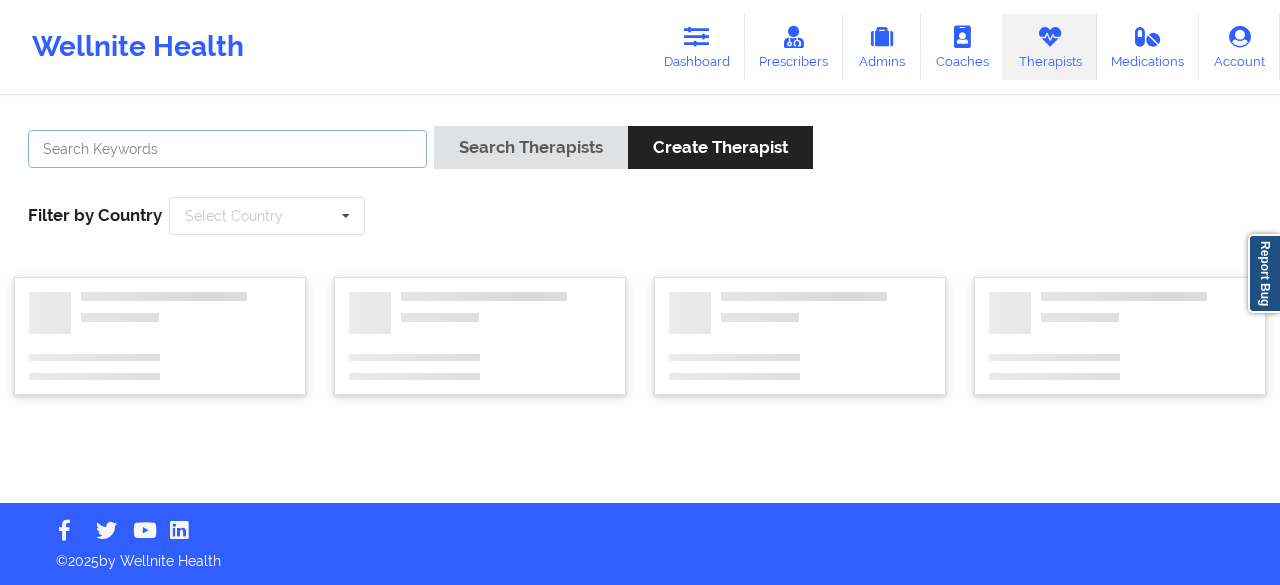 click at bounding box center [227, 149] 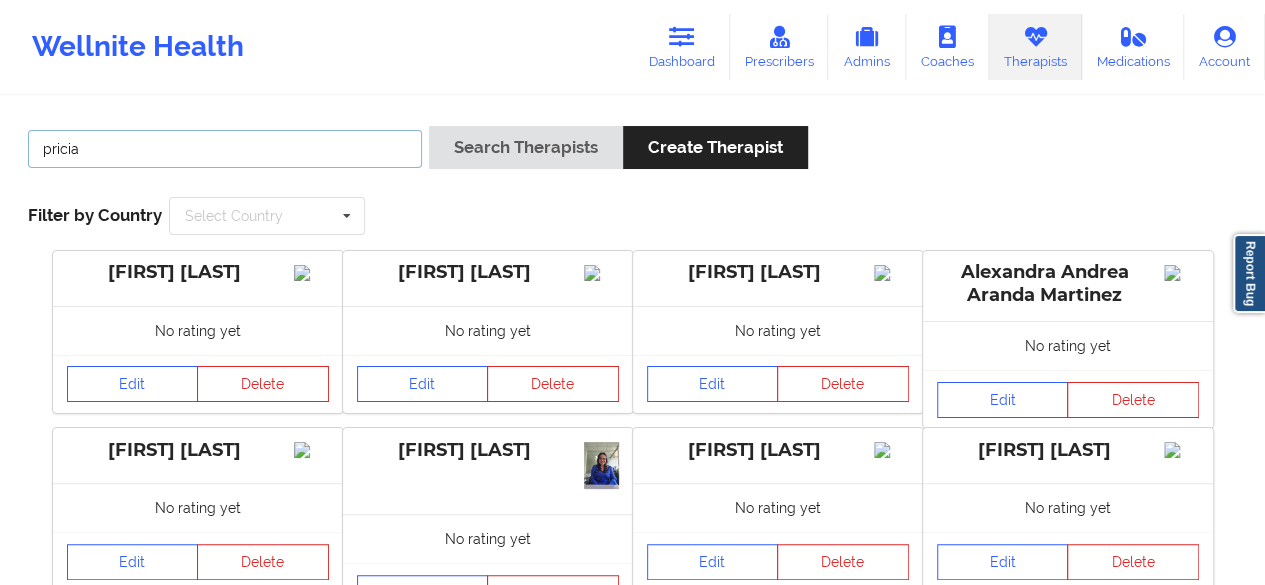 click on "Search Therapists" at bounding box center [526, 147] 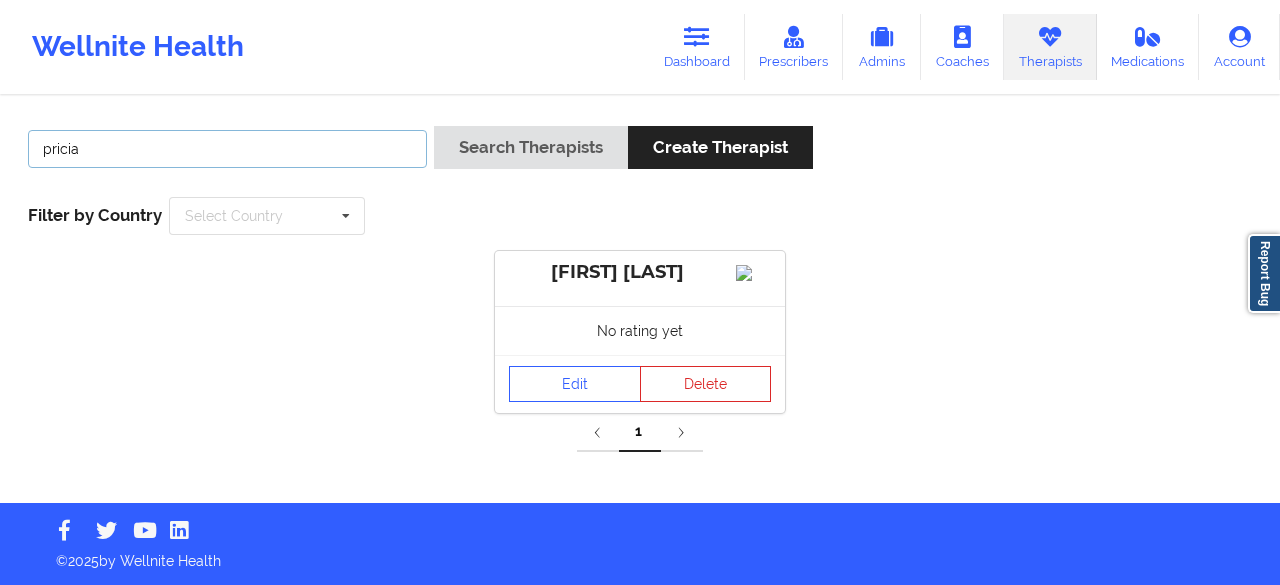click on "pricia" at bounding box center (227, 149) 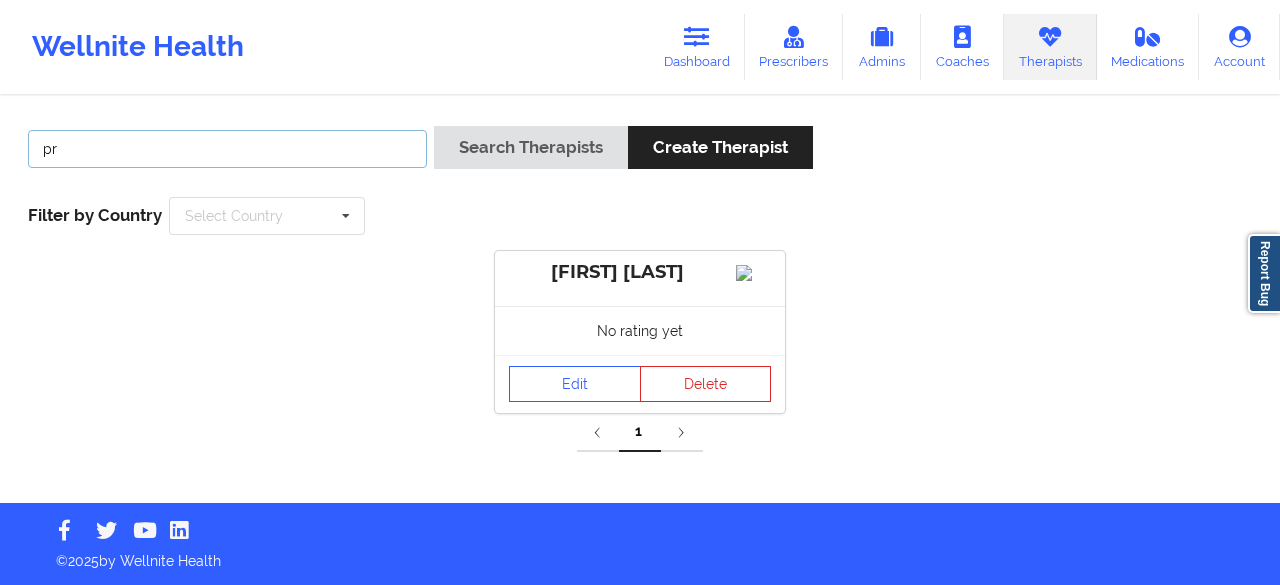 type on "p" 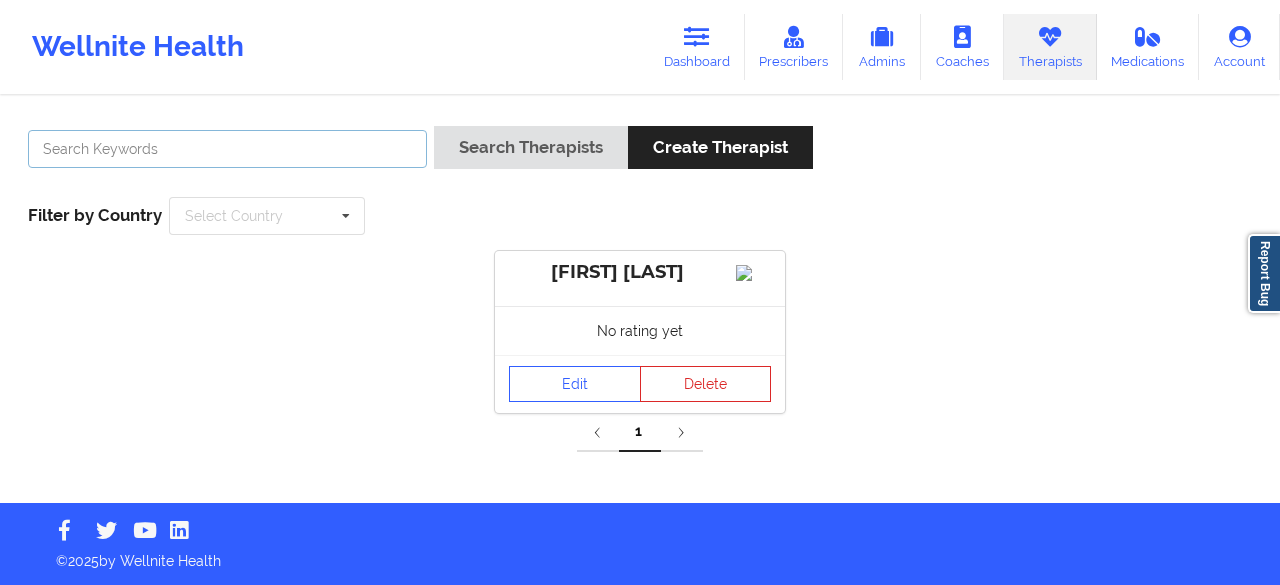 paste on "[FIRST]" 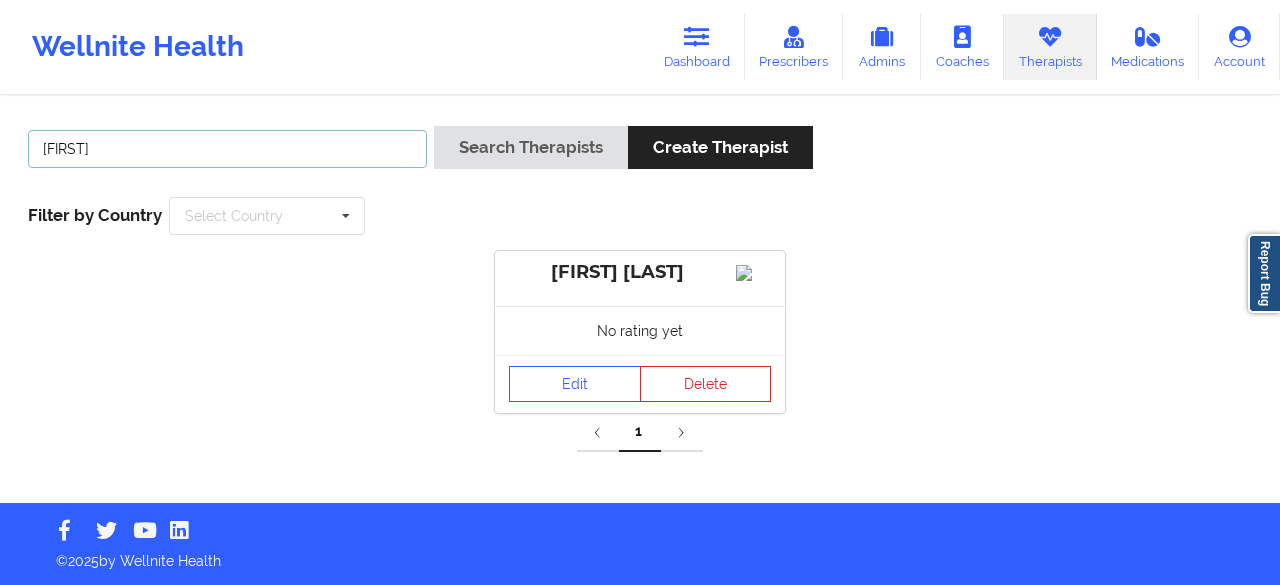 click on "Search Therapists" at bounding box center [531, 147] 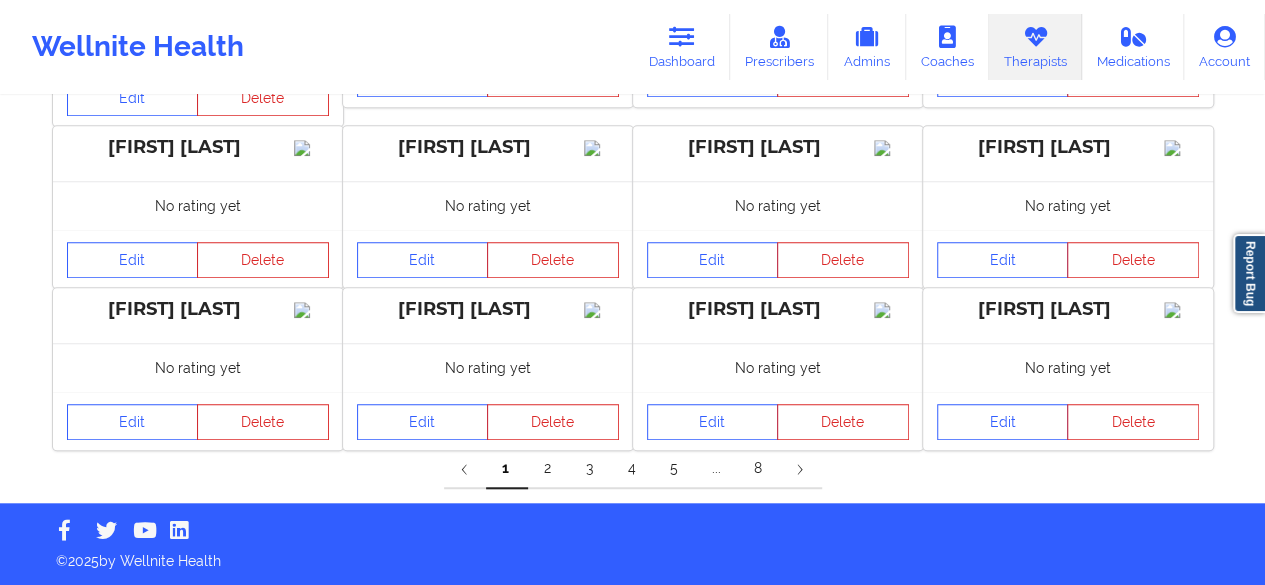 scroll, scrollTop: 0, scrollLeft: 0, axis: both 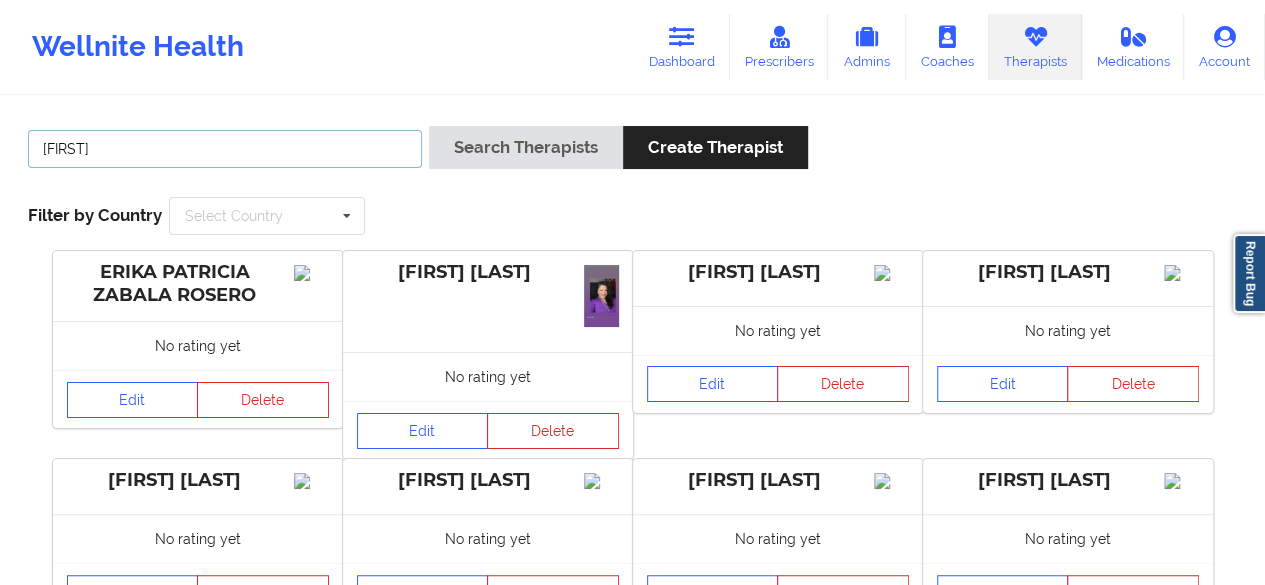 click on "[FIRST]" at bounding box center [225, 149] 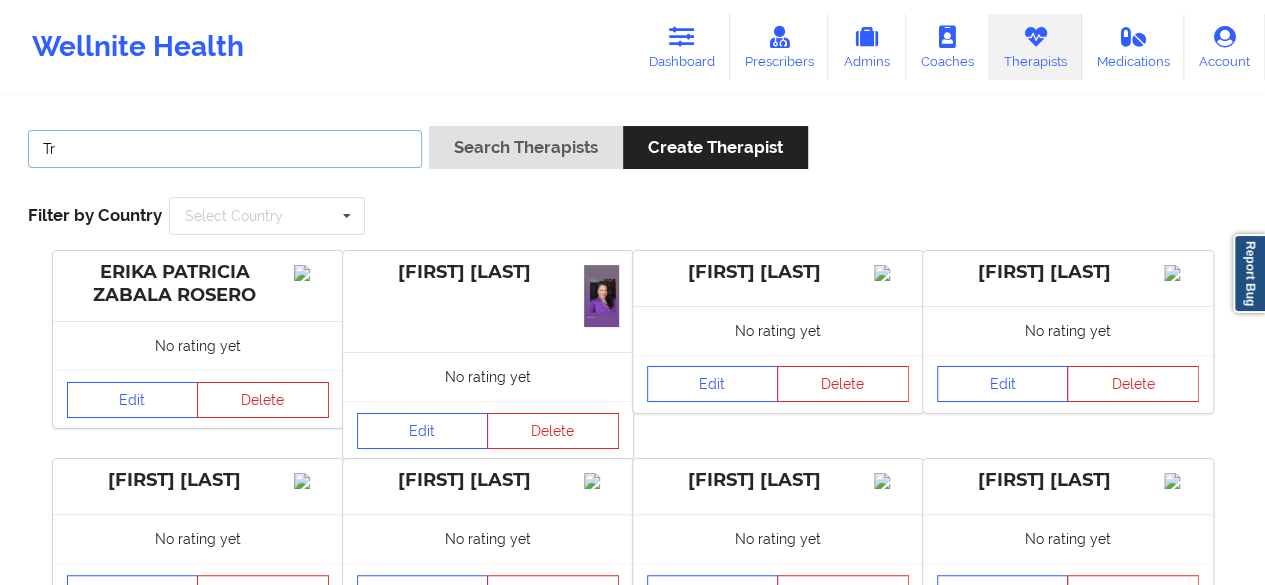 type on "T" 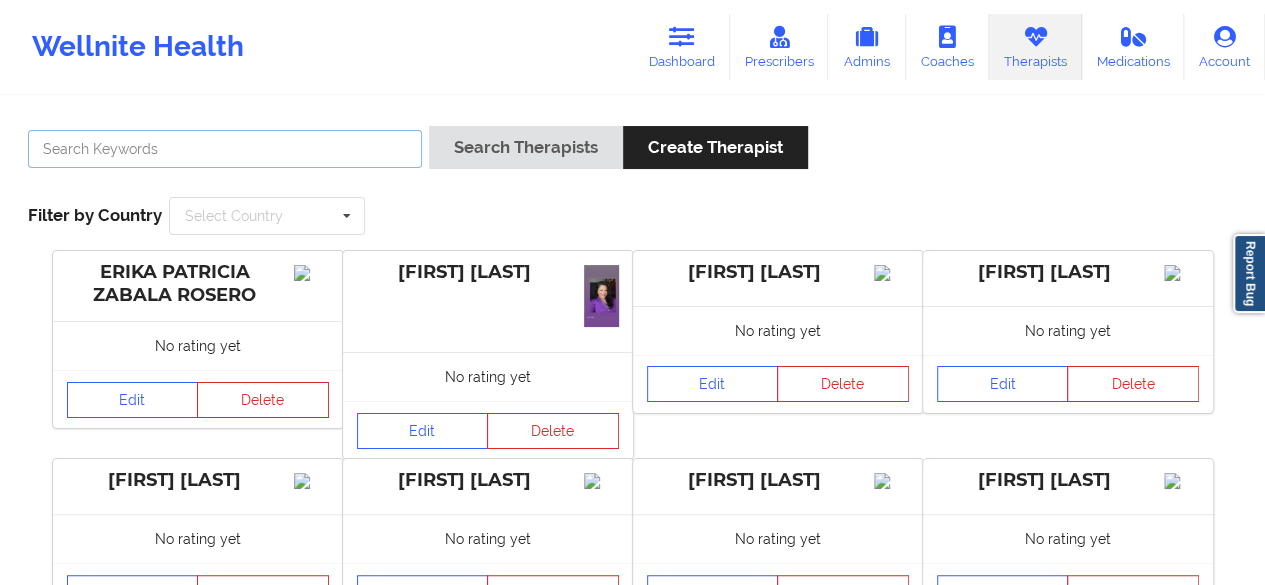 paste on "McKinney" 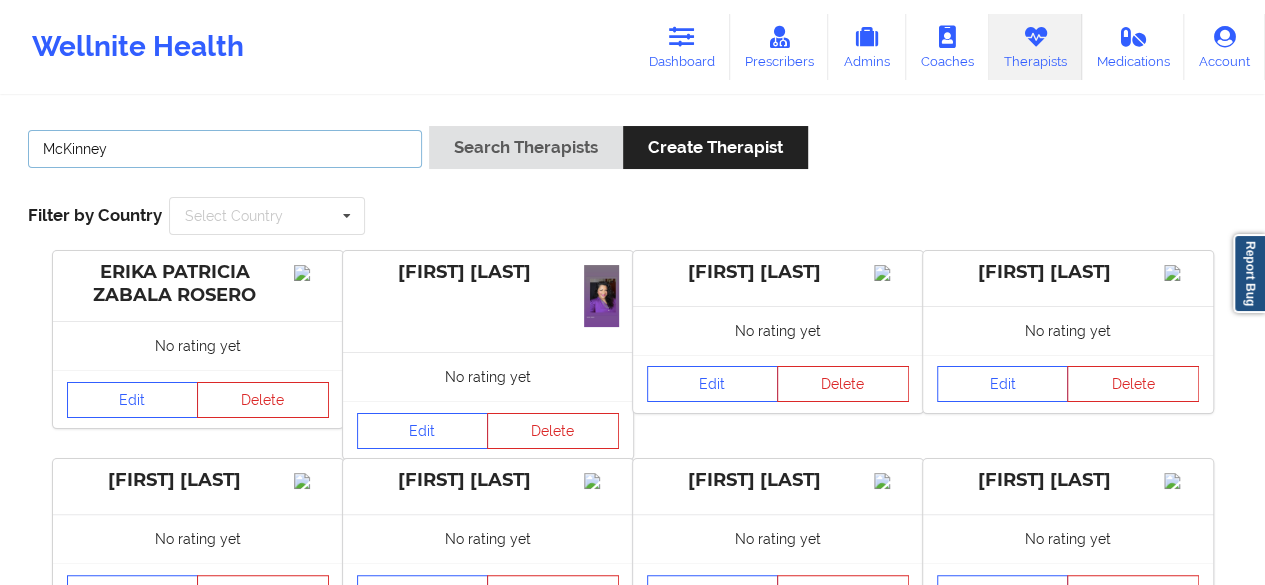 click on "Search Therapists" at bounding box center [526, 147] 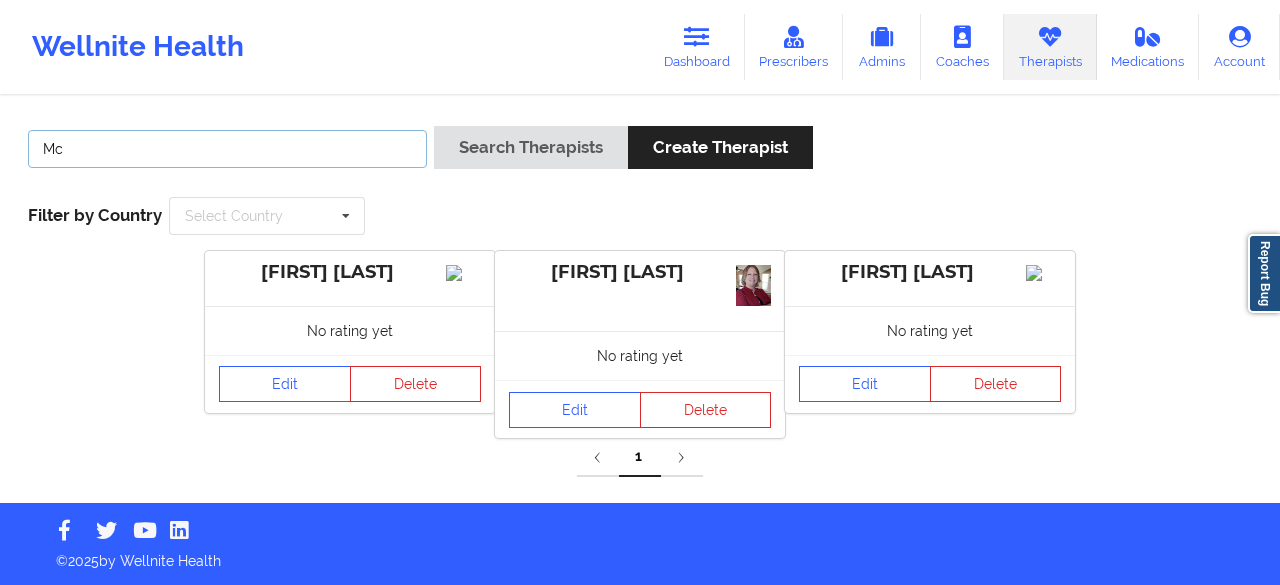 type on "M" 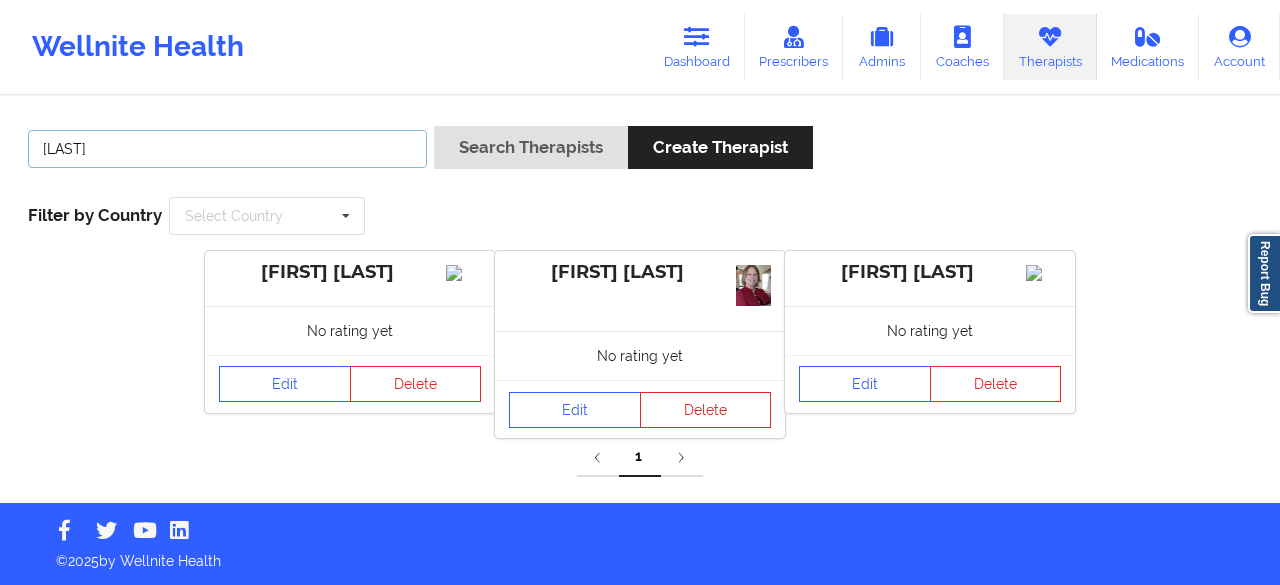 click on "Search Therapists" at bounding box center (531, 147) 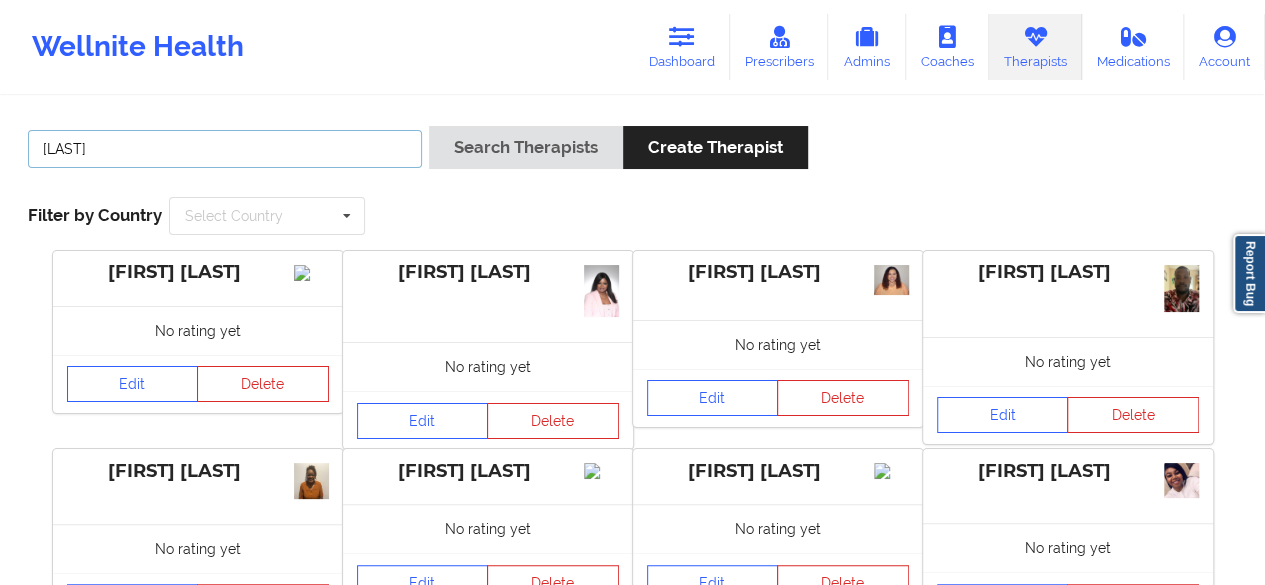 click on "[LAST]" at bounding box center [225, 149] 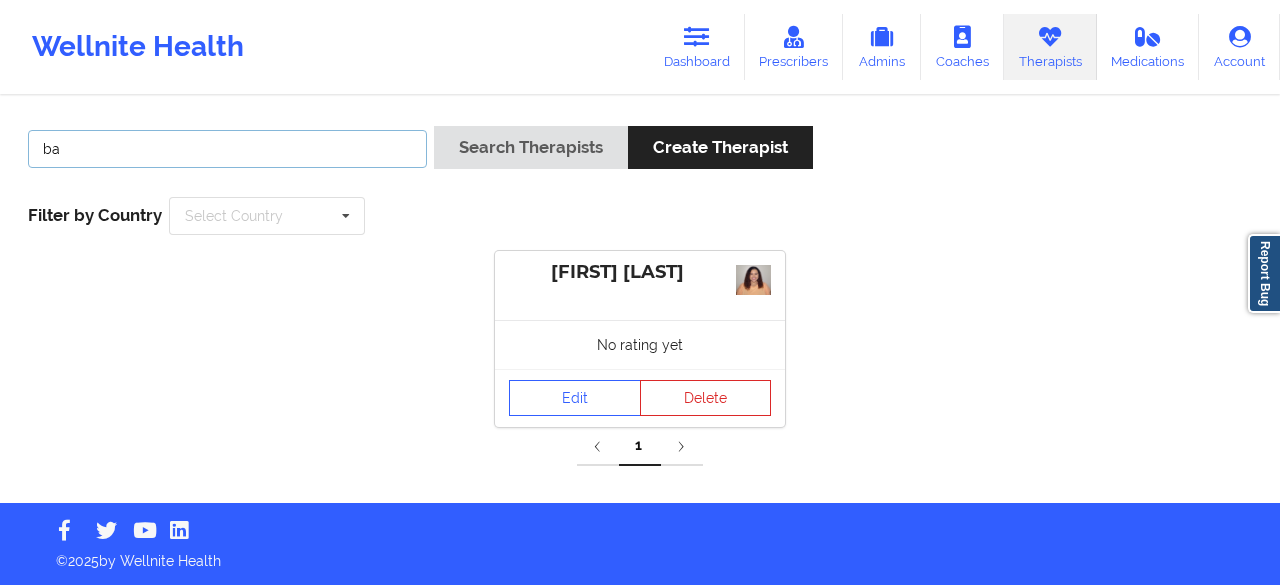 type on "b" 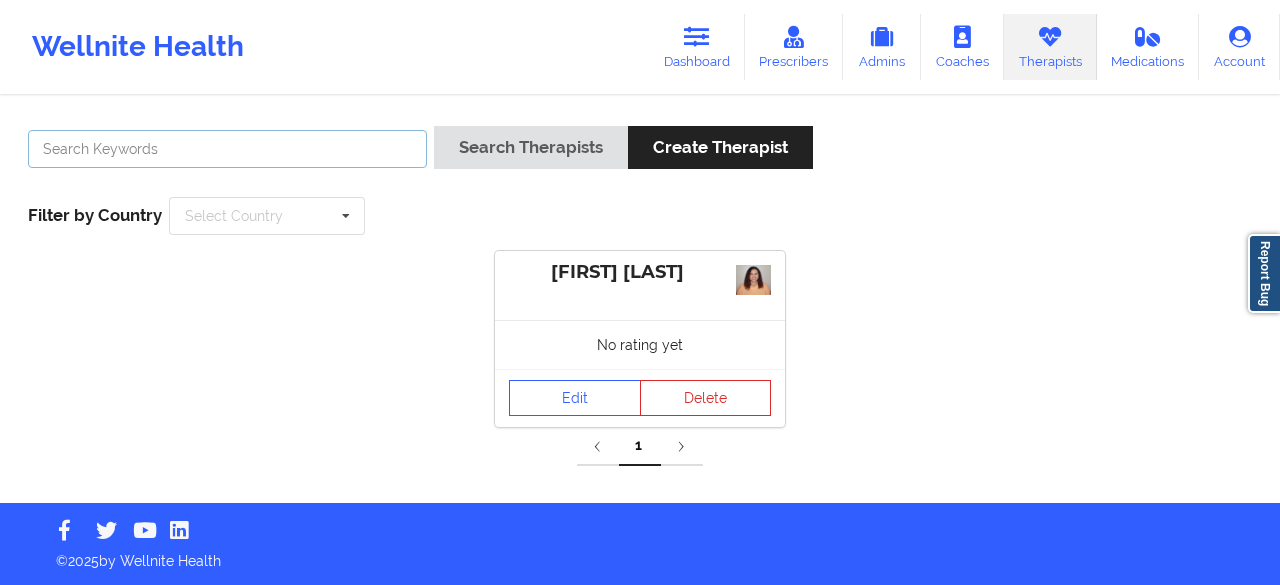 paste on "[FIRST]" 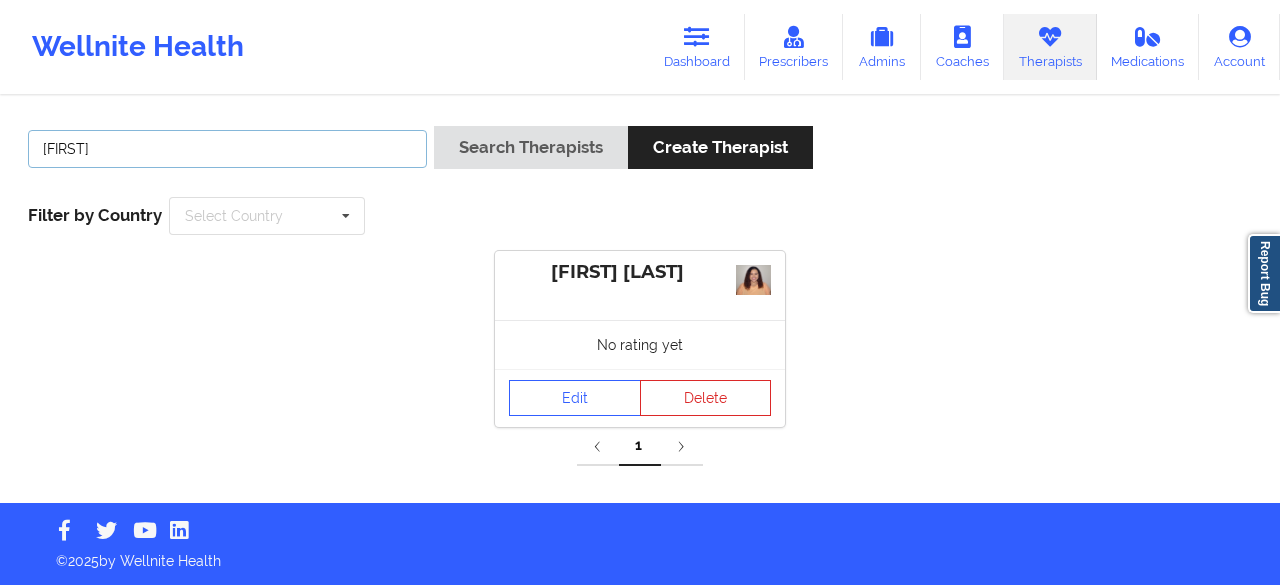 type on "[FIRST]" 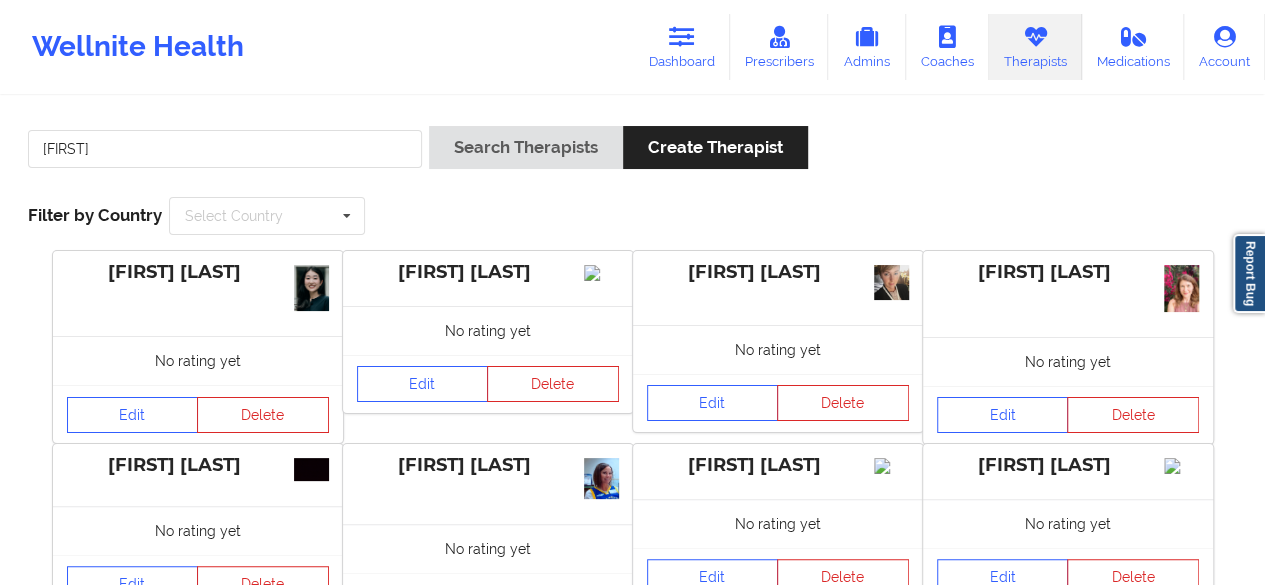 click on "Wellnite Health" at bounding box center (138, 47) 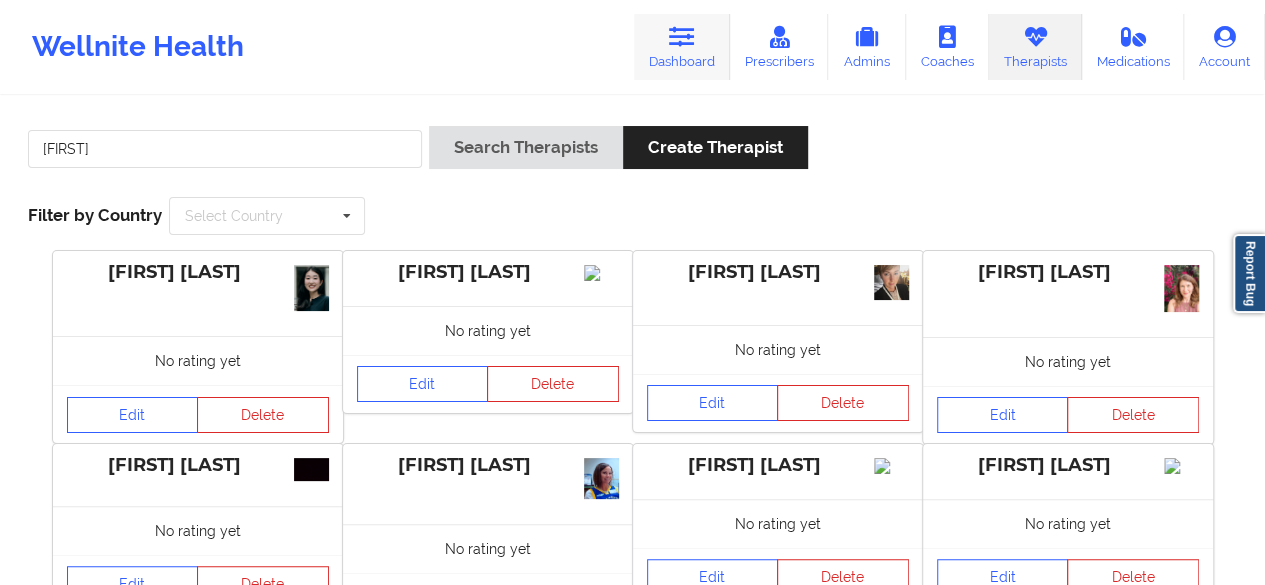 click on "Dashboard" at bounding box center (682, 47) 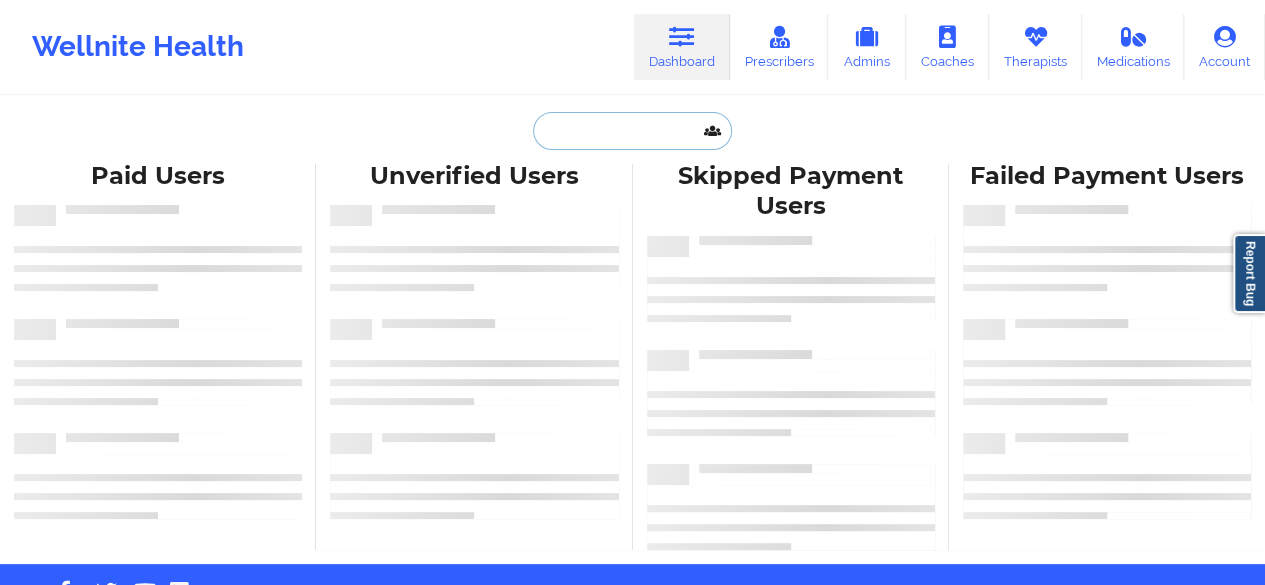 click at bounding box center (632, 131) 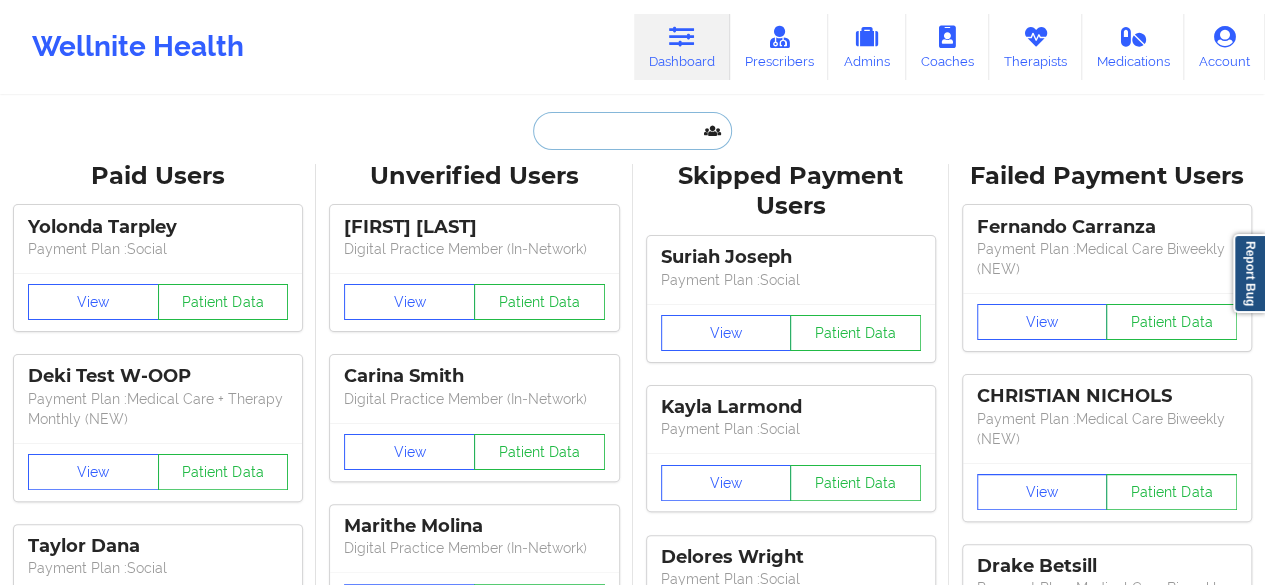 paste on "[FIRST]" 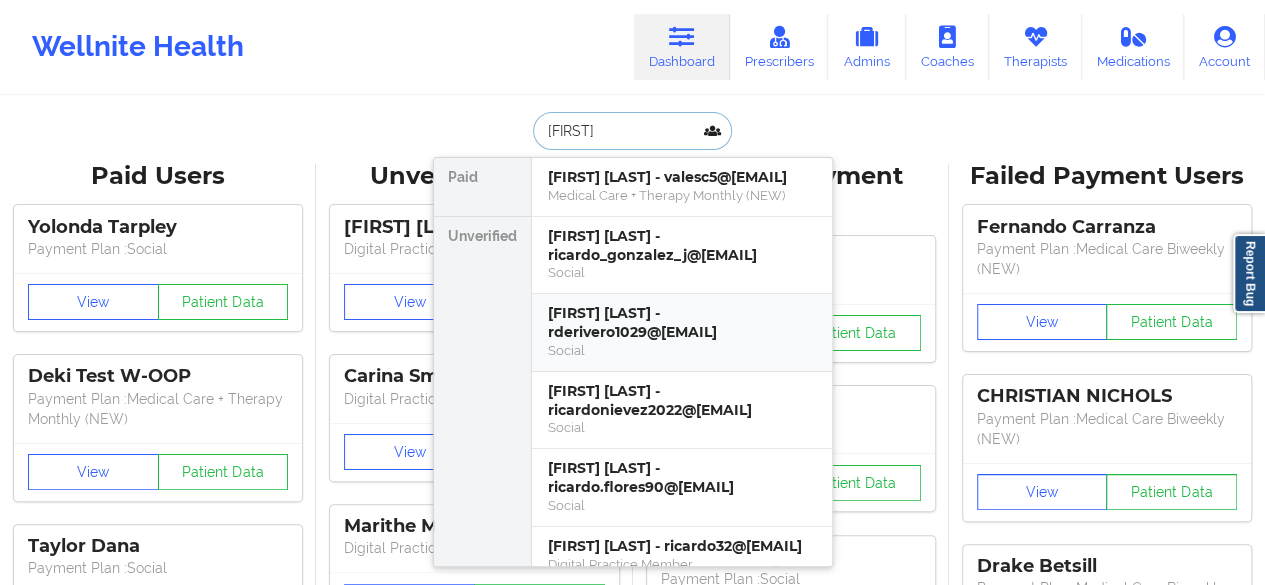 click on "[FIRST] [LAST] - rderivero1029@[EMAIL]" at bounding box center (682, 322) 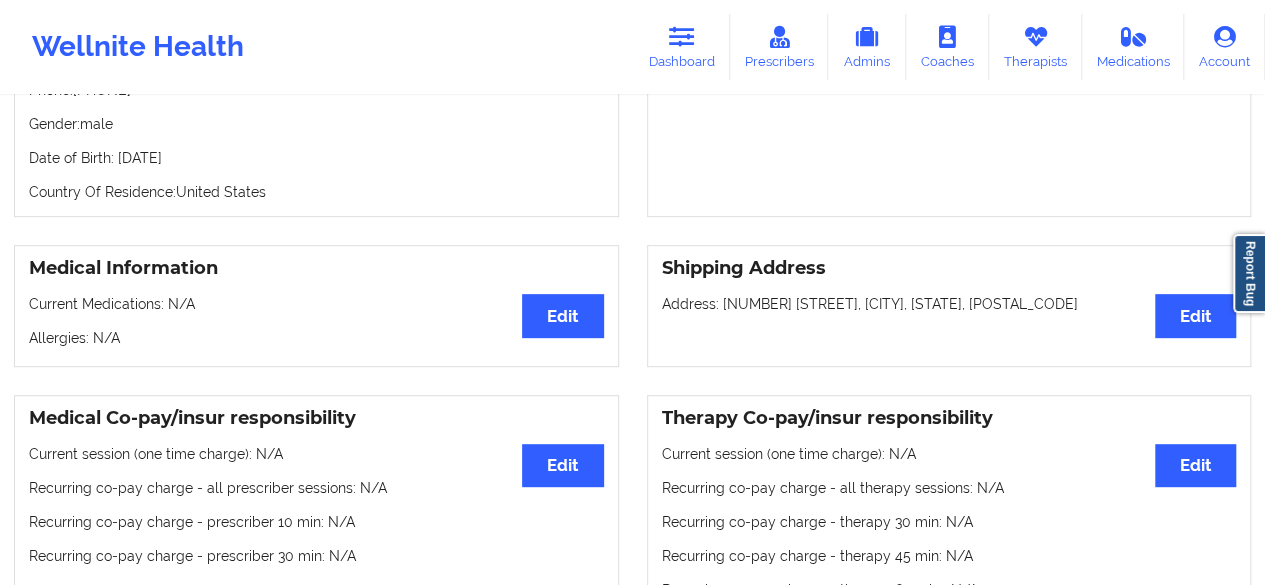 scroll, scrollTop: 0, scrollLeft: 0, axis: both 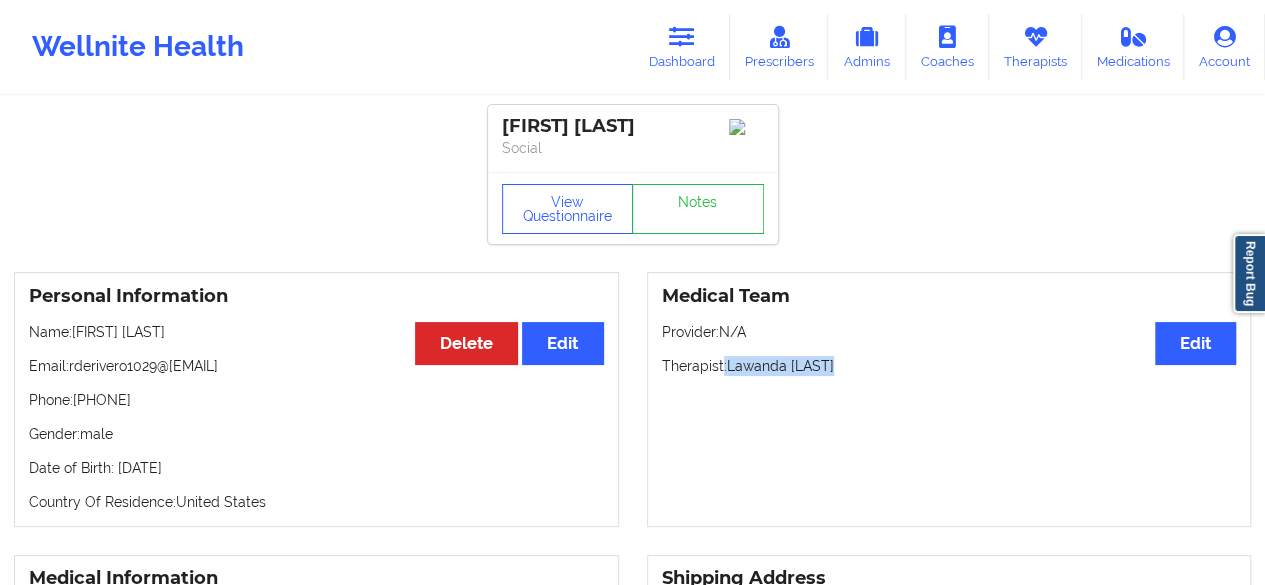 drag, startPoint x: 721, startPoint y: 373, endPoint x: 864, endPoint y: 375, distance: 143.01399 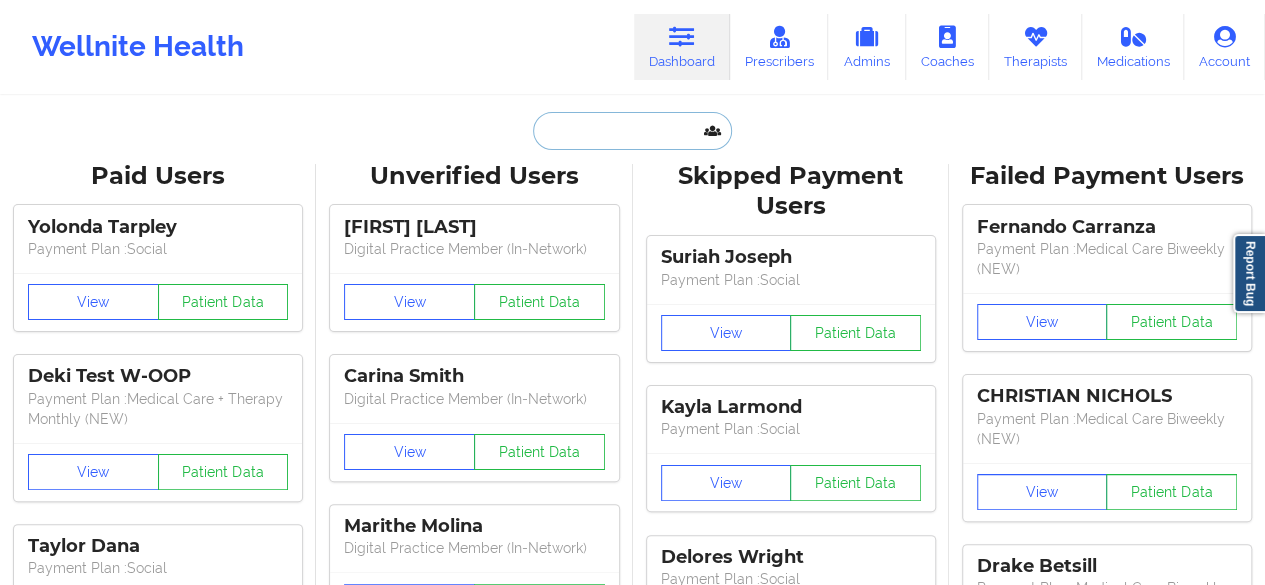 click at bounding box center [632, 131] 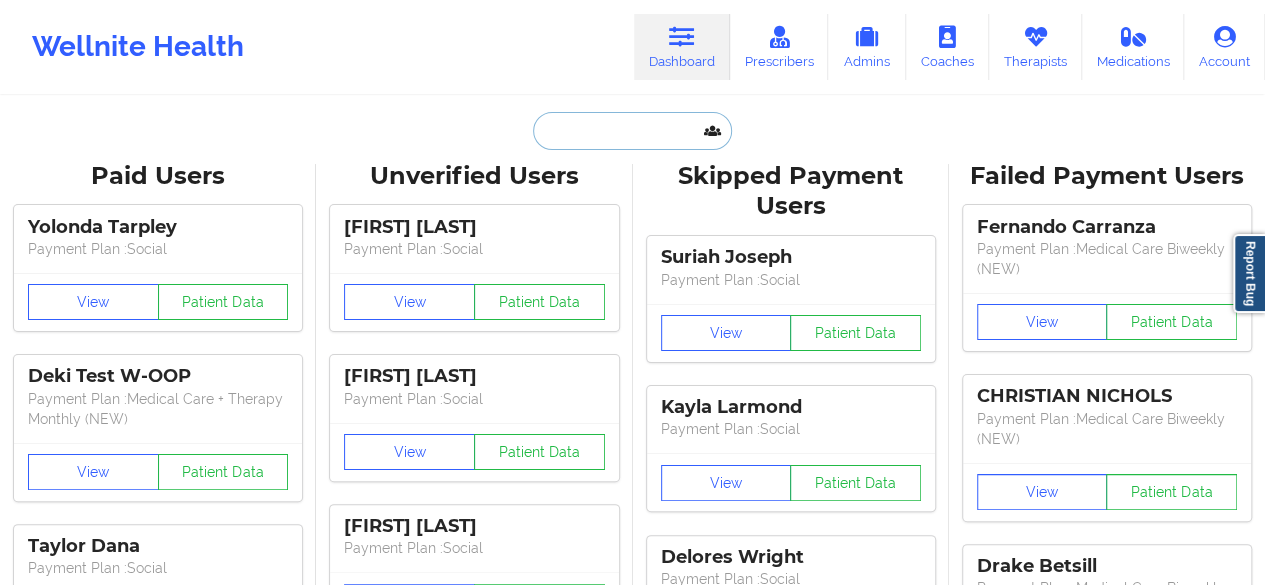 paste on "[FIRST] [LAST]" 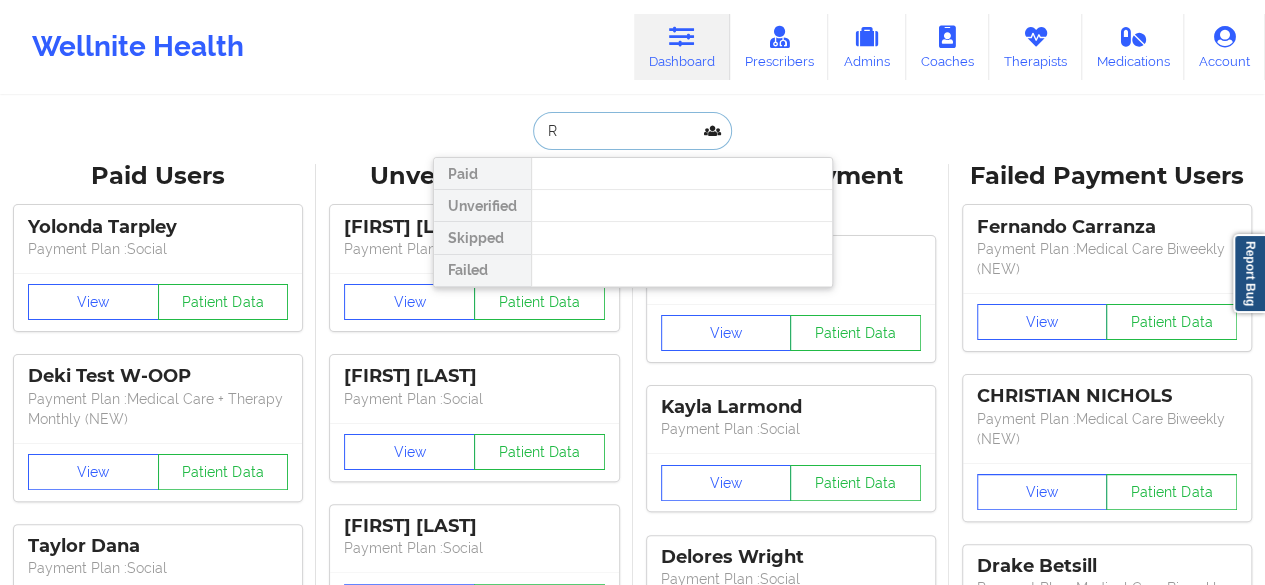 type on "R" 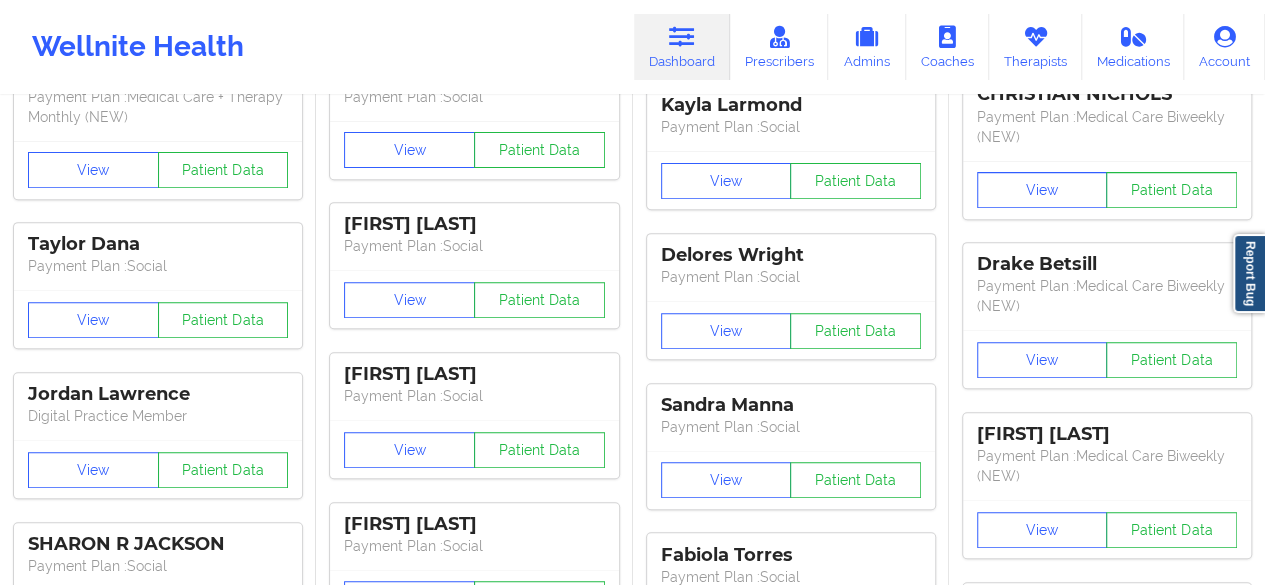 scroll, scrollTop: 210, scrollLeft: 0, axis: vertical 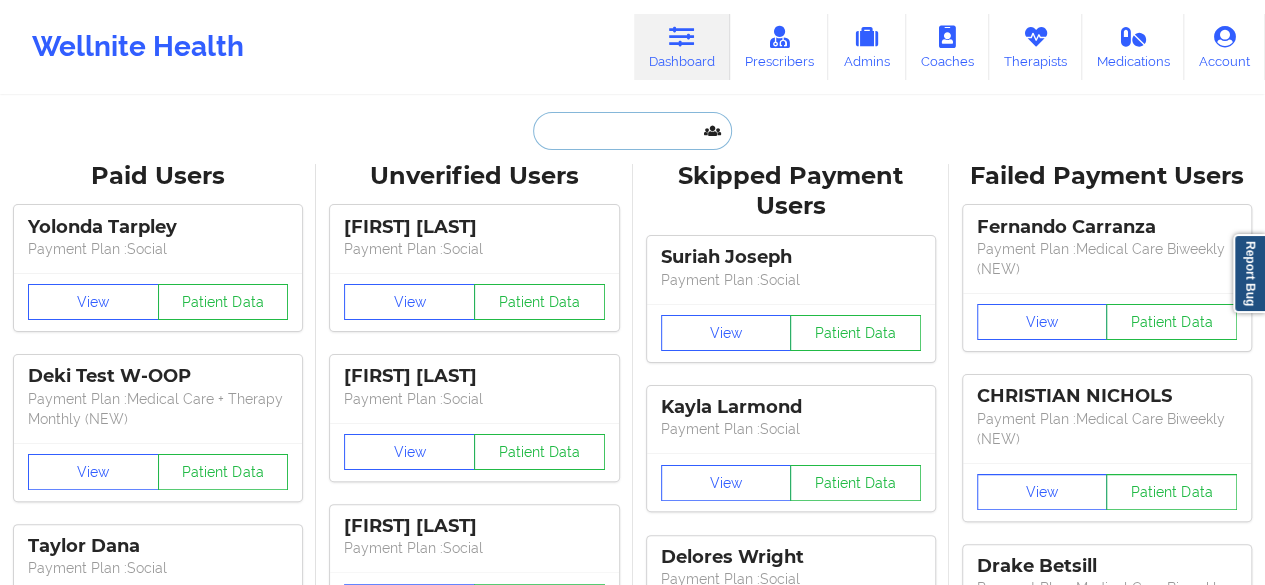 paste on "sales@[EMAIL]" 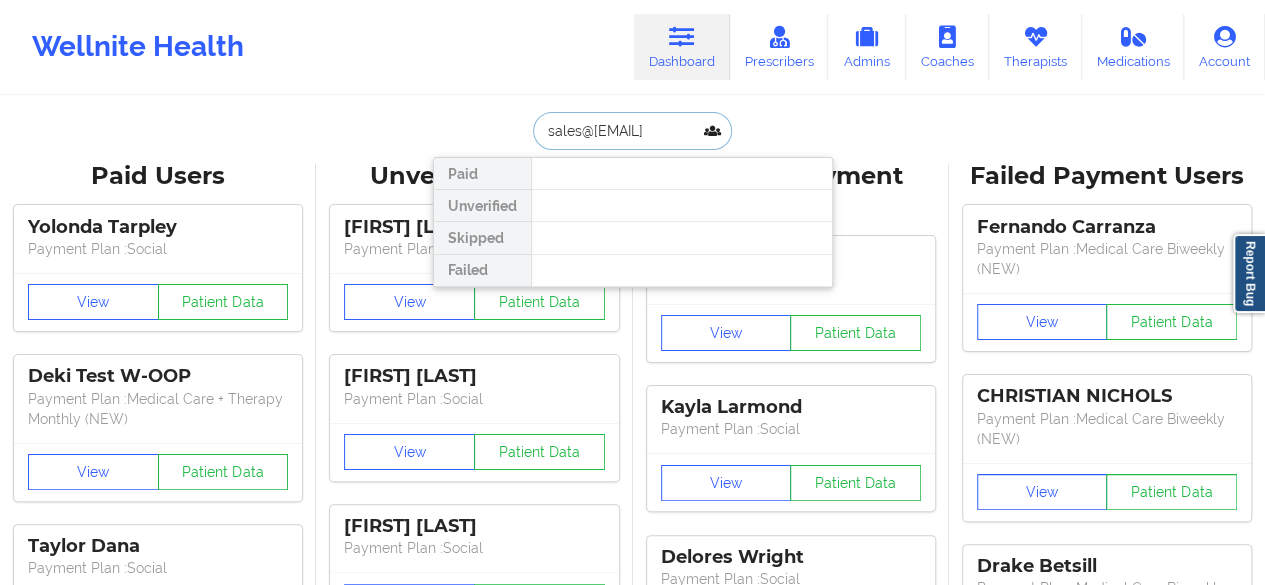 type on "sales@[EMAIL]" 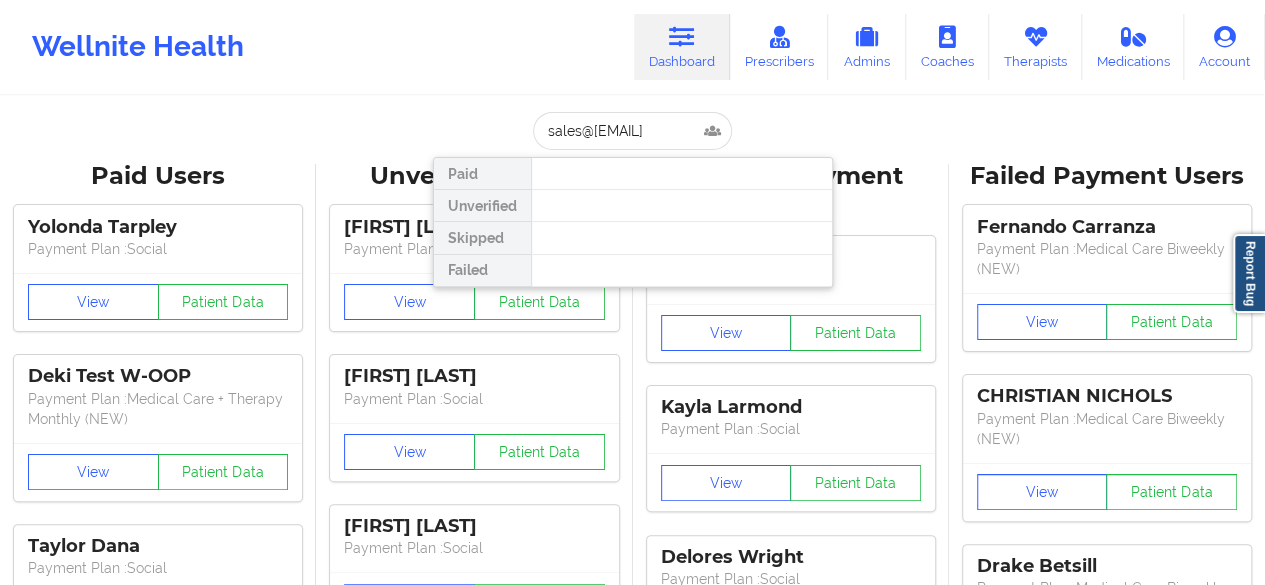 click on "sales@[EMAIL] Paid Unverified Skipped Failed" at bounding box center [633, 131] 